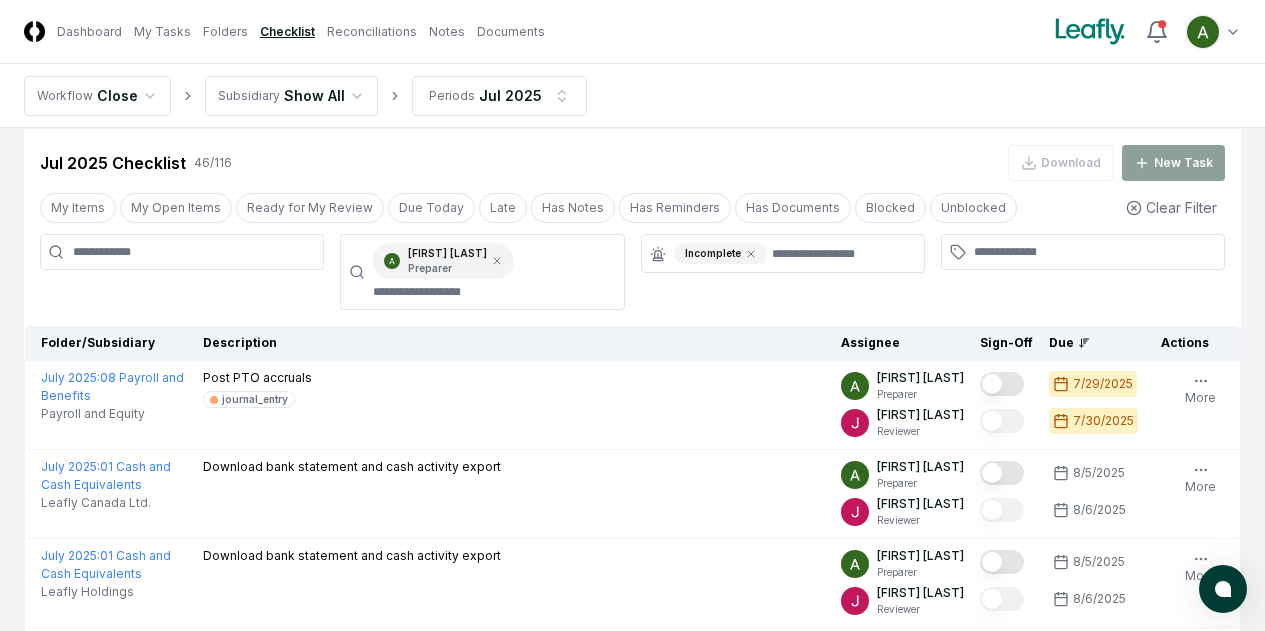 scroll, scrollTop: 0, scrollLeft: 0, axis: both 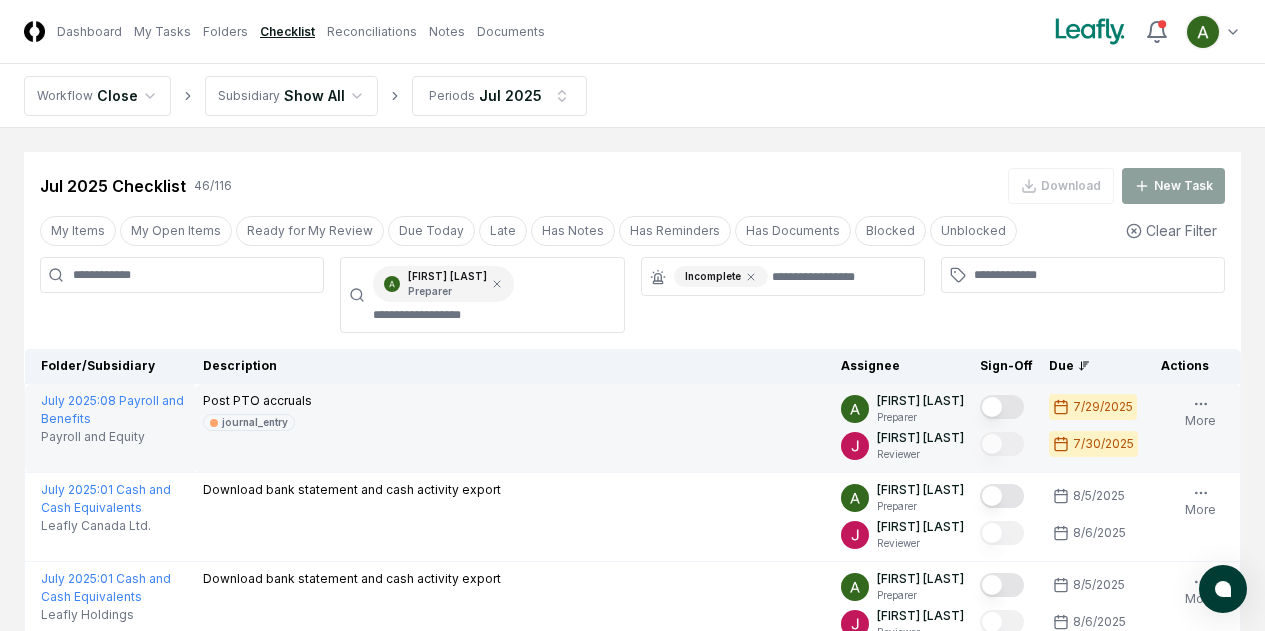 click at bounding box center [1002, 407] 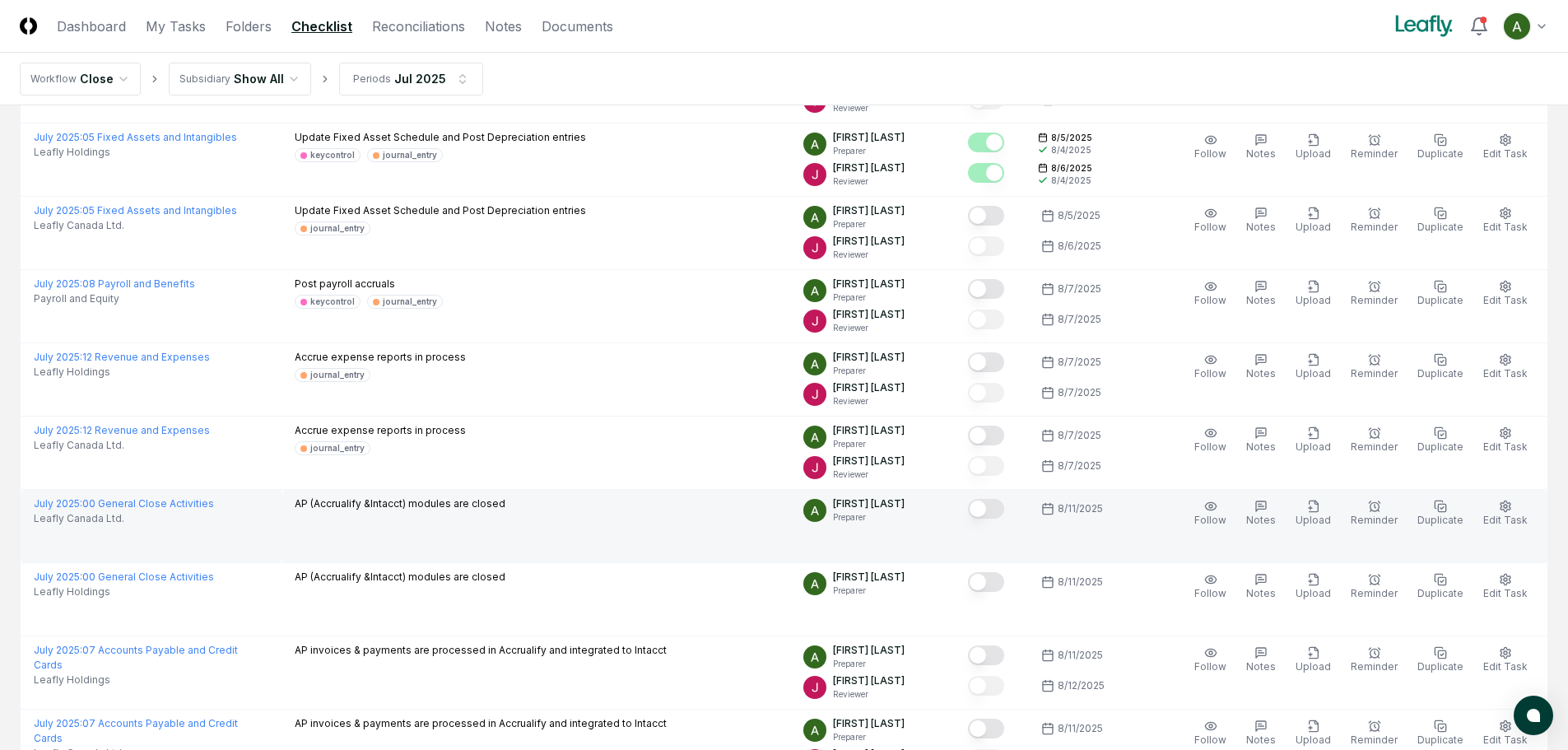 scroll, scrollTop: 659, scrollLeft: 0, axis: vertical 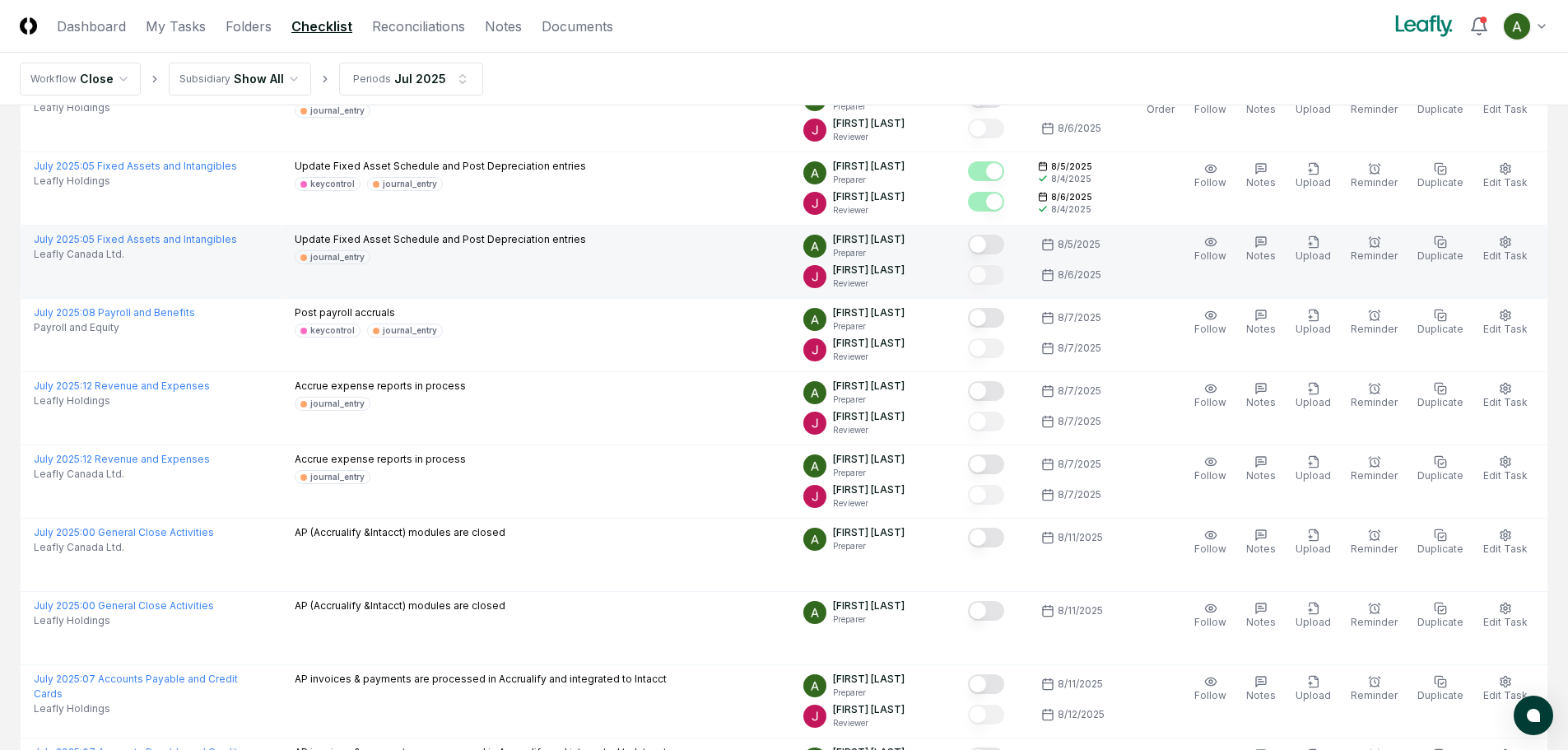 click at bounding box center [986, 245] 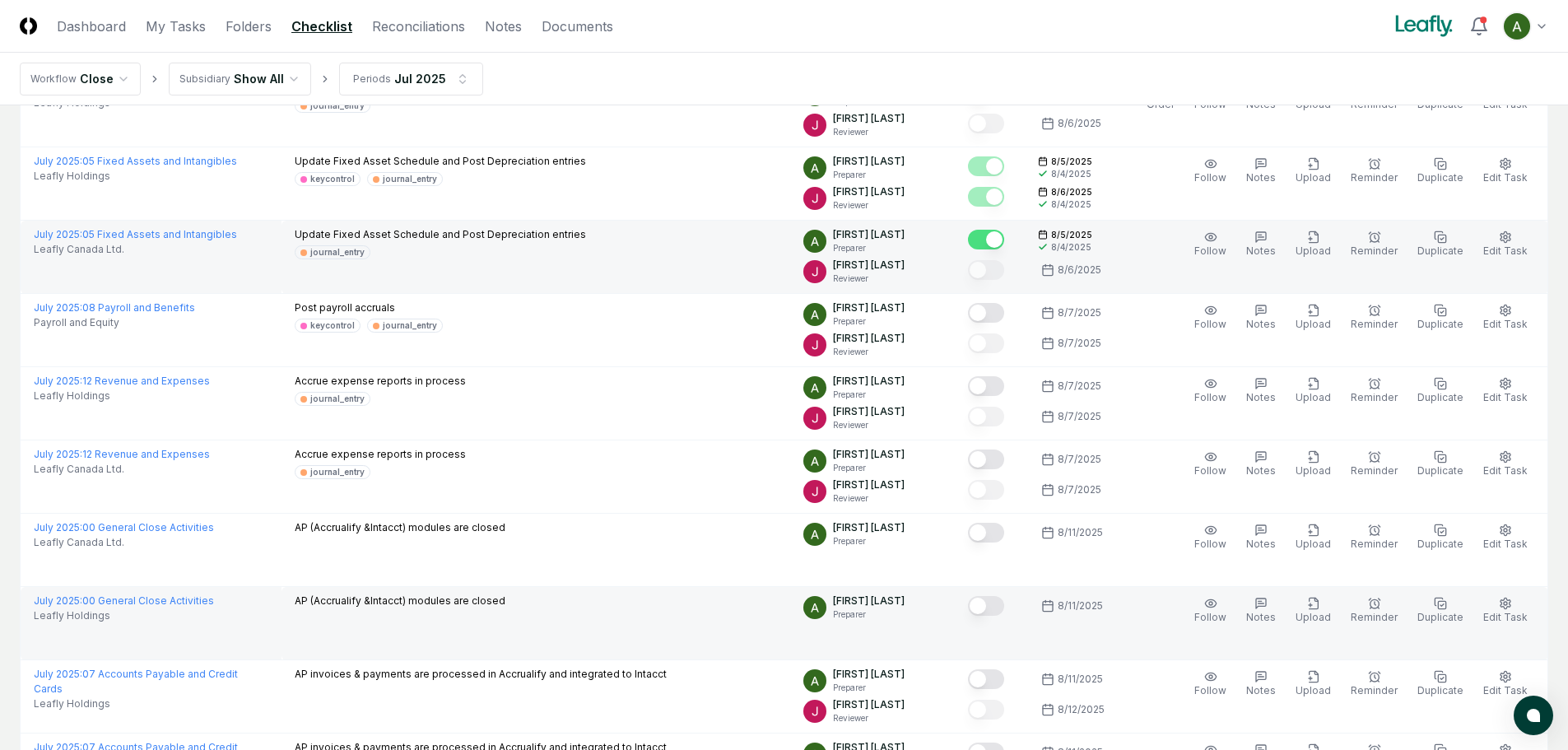 scroll, scrollTop: 778, scrollLeft: 0, axis: vertical 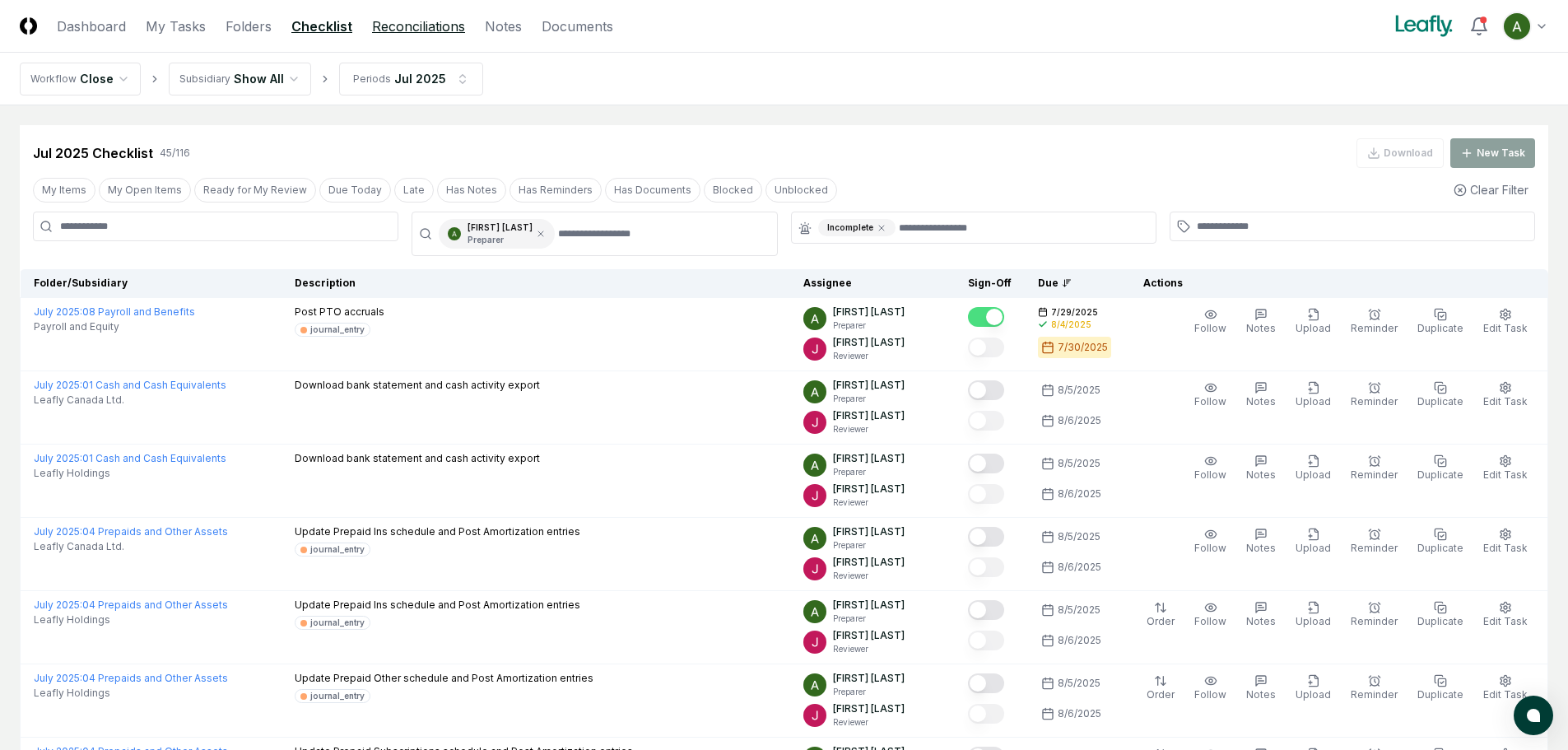 click on "Reconciliations" at bounding box center (418, 26) 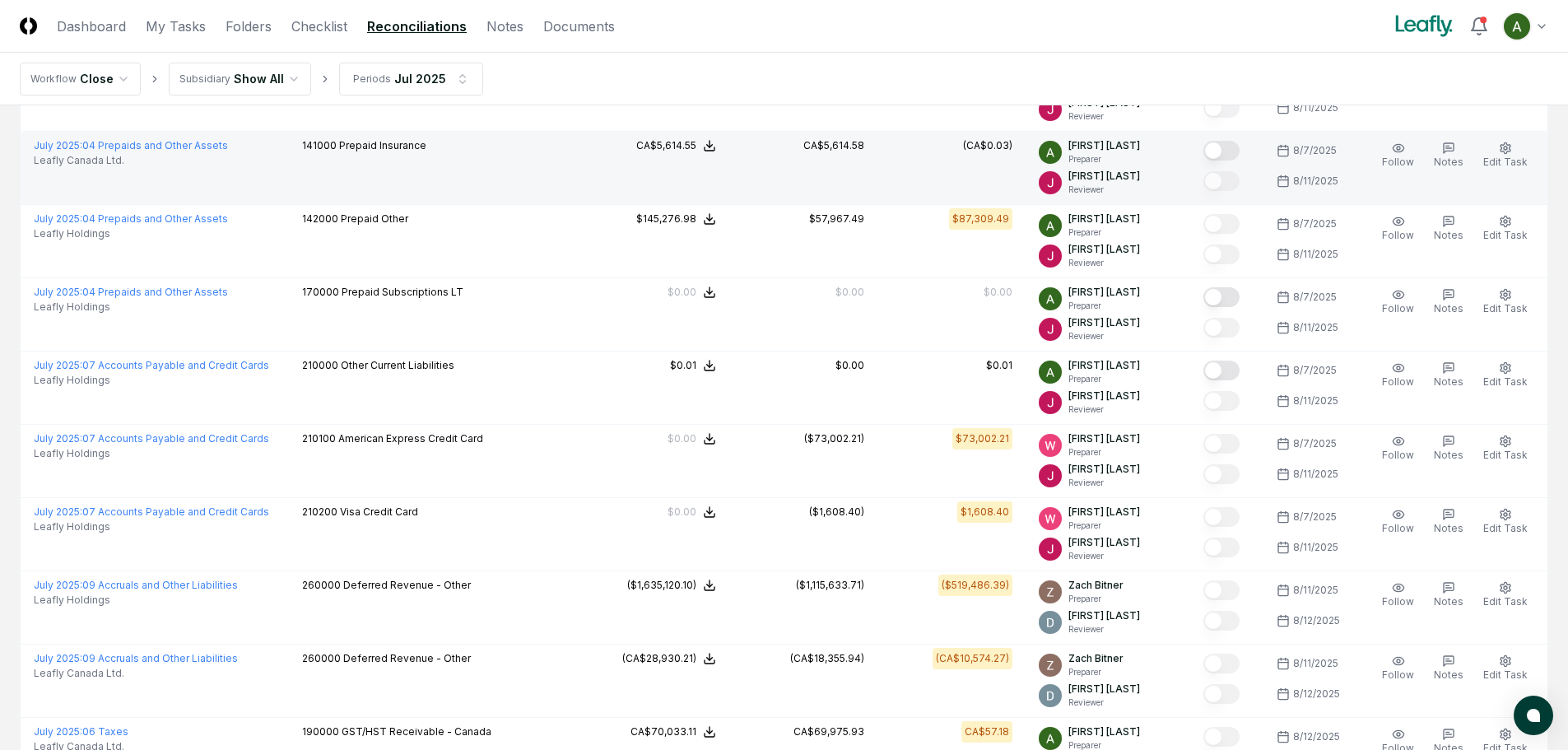 scroll, scrollTop: 0, scrollLeft: 0, axis: both 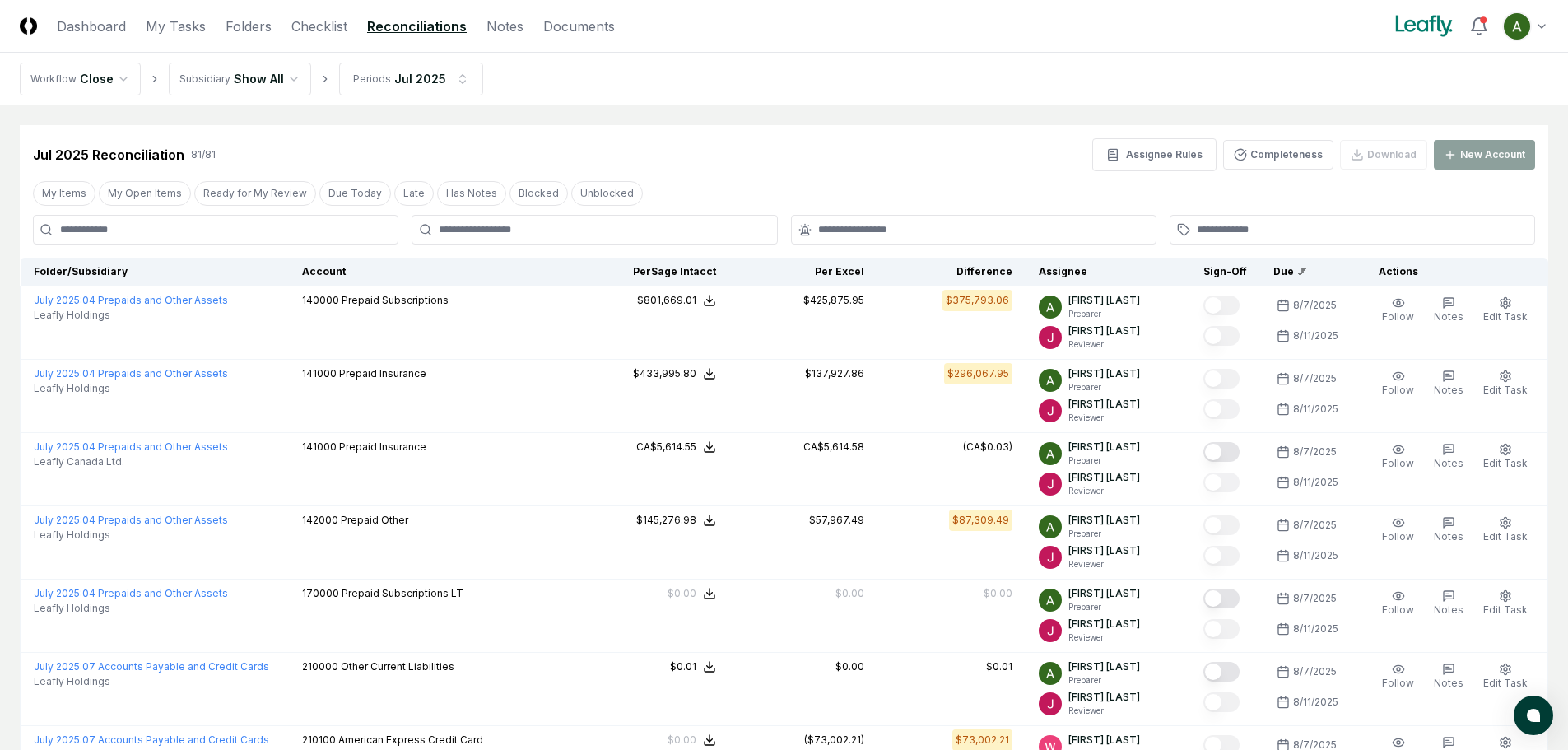 click on "Jul 2025 Reconciliation 81 / 81 Assignee Rules Completeness Download New   Account My Items My Open Items Ready for My Review Due Today Late Has Notes Blocked Unblocked Clear Filter Folder/Subsidiary Account Balances/Difference Per  Sage Intacct Per Excel Difference Assignee Sign-Off   Due Actions July 2025 :  04 Prepaids and Other Assets Leafly Holdings 140000   Prepaid Subscriptions Sage Intacct : $801,669.01 Excel: $425,875.95 Difference: $375,793.06 $801,669.01 $425,875.95 $375,793.06 Annie Khederlarian Preparer John Falbo Reviewer 8/7/2025 8/11/2025 Follow Notes Edit Task More July 2025 :  04 Prepaids and Other Assets Leafly Holdings 141000   Prepaid Insurance Sage Intacct : $433,995.80 Excel: $137,927.86 Difference: $296,067.95 $433,995.80 $137,927.86 $296,067.95 Annie Khederlarian Preparer John Falbo Reviewer 8/7/2025 8/11/2025 Follow Notes Edit Task More July 2025 :  04 Prepaids and Other Assets Leafly Canada Ltd. 141000   Prepaid Insurance Sage Intacct : CA$5,614.55 Excel: CA$5,614.58 Difference:" at bounding box center [784, 2054] 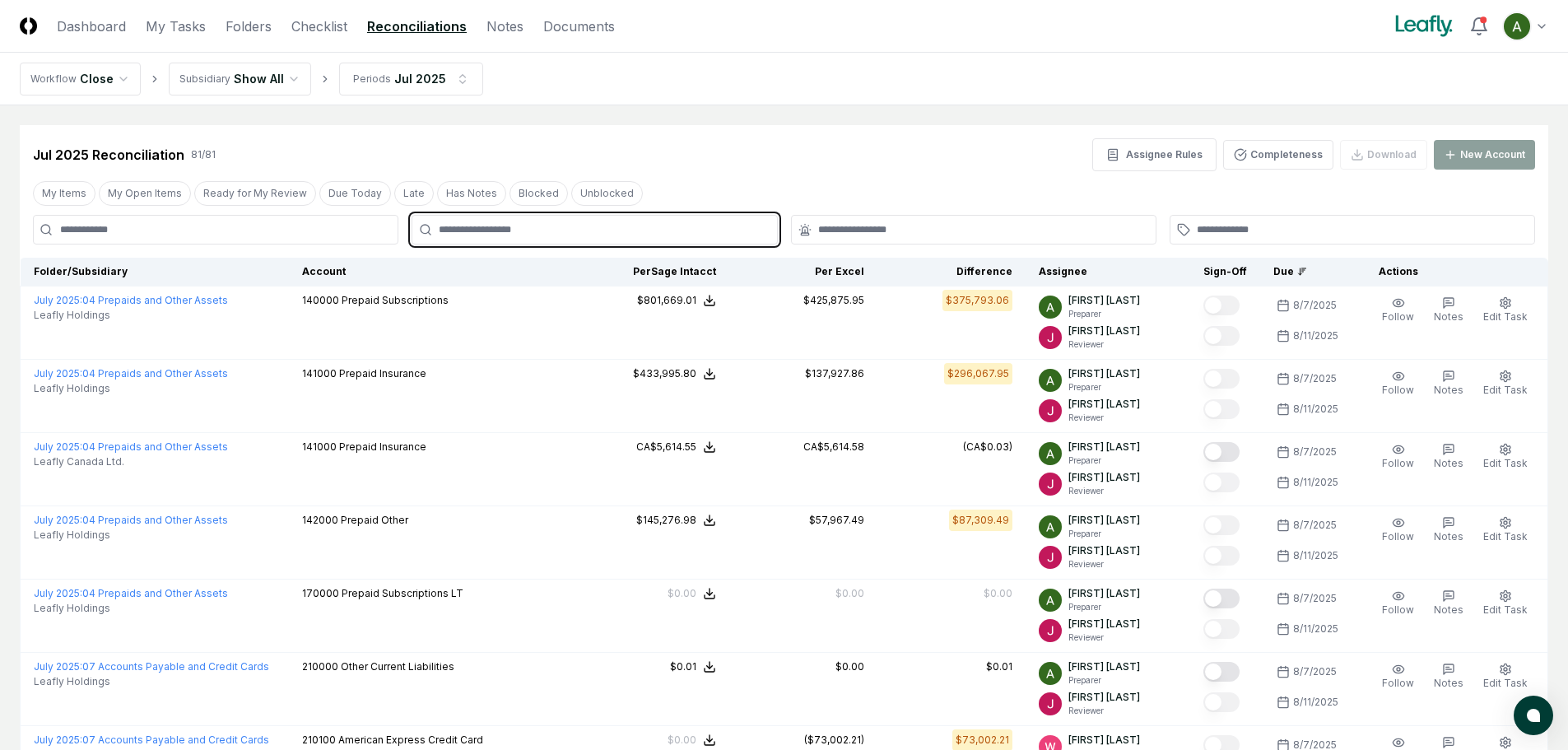 click at bounding box center [603, 230] 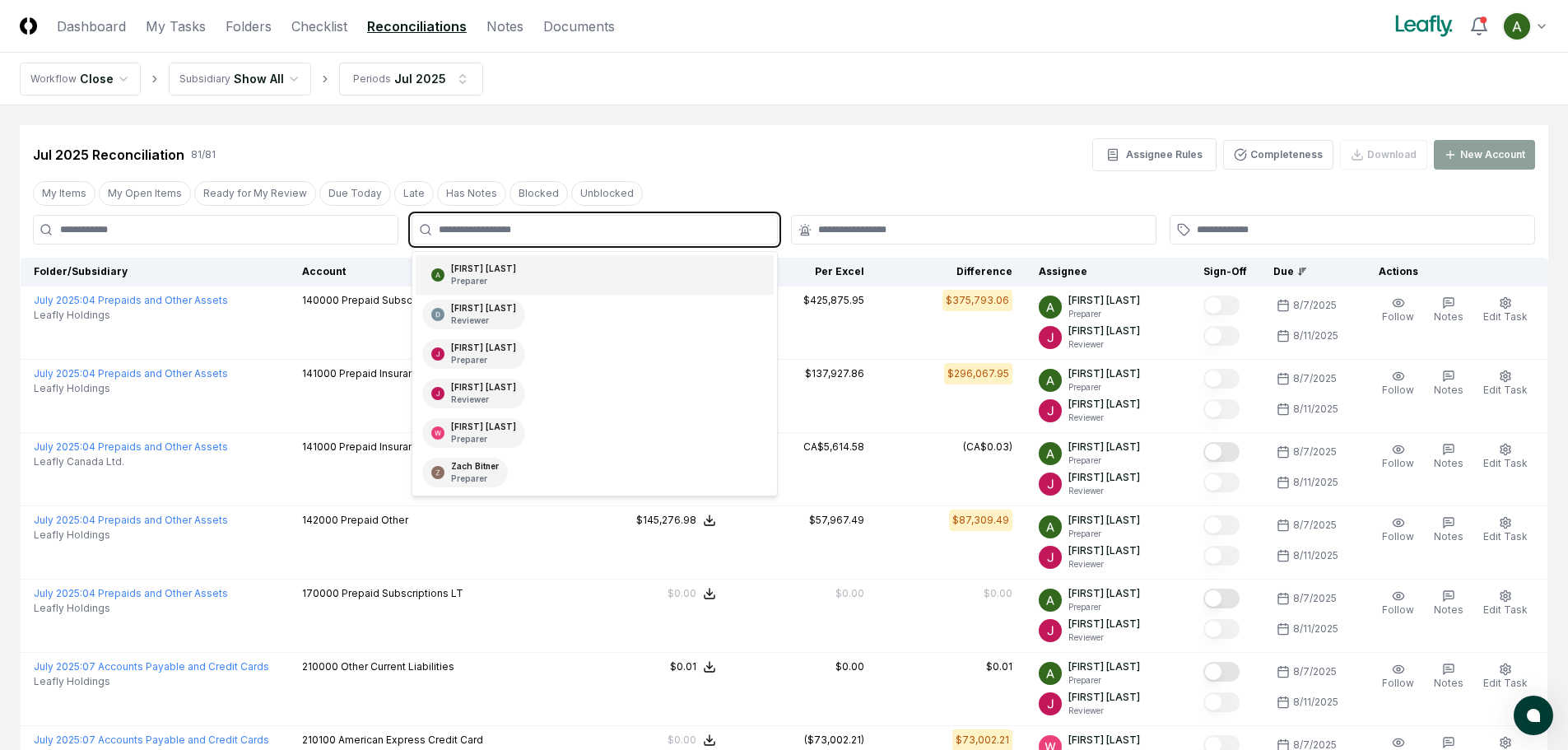 click on "Preparer" at bounding box center (483, 281) 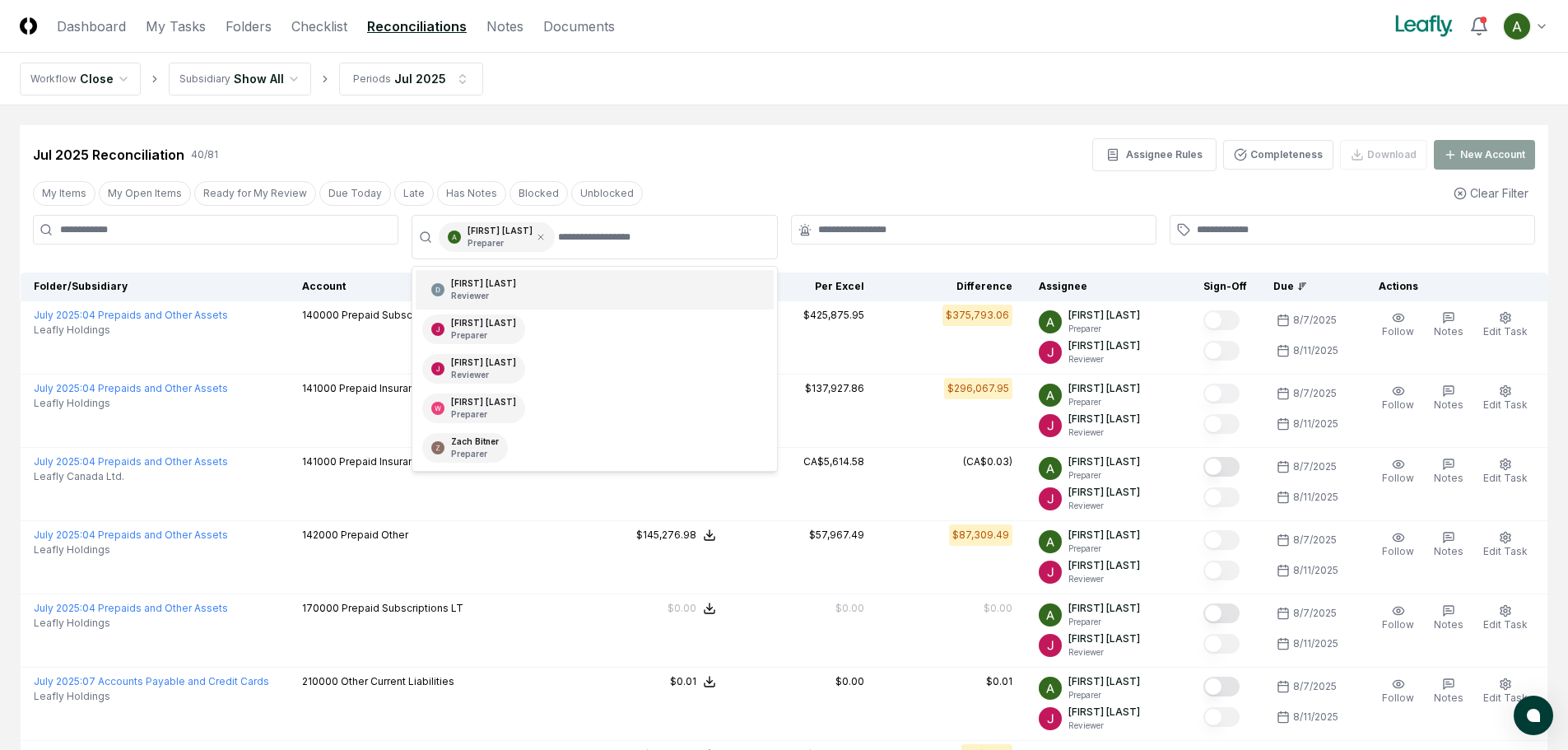 click on "Jul 2025 Reconciliation 40 / 81 Assignee Rules Completeness Download New   Account" at bounding box center (784, 148) 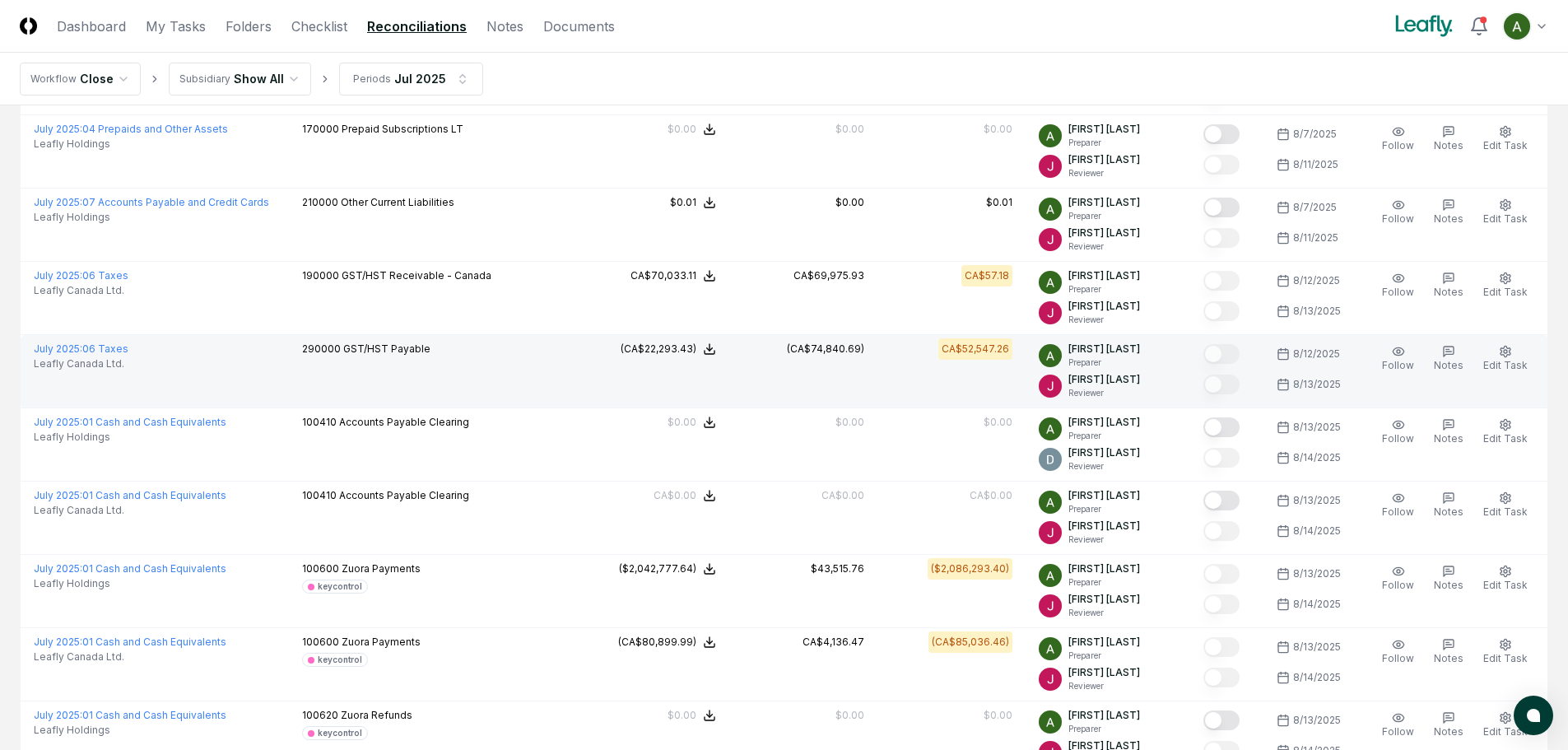 scroll, scrollTop: 494, scrollLeft: 0, axis: vertical 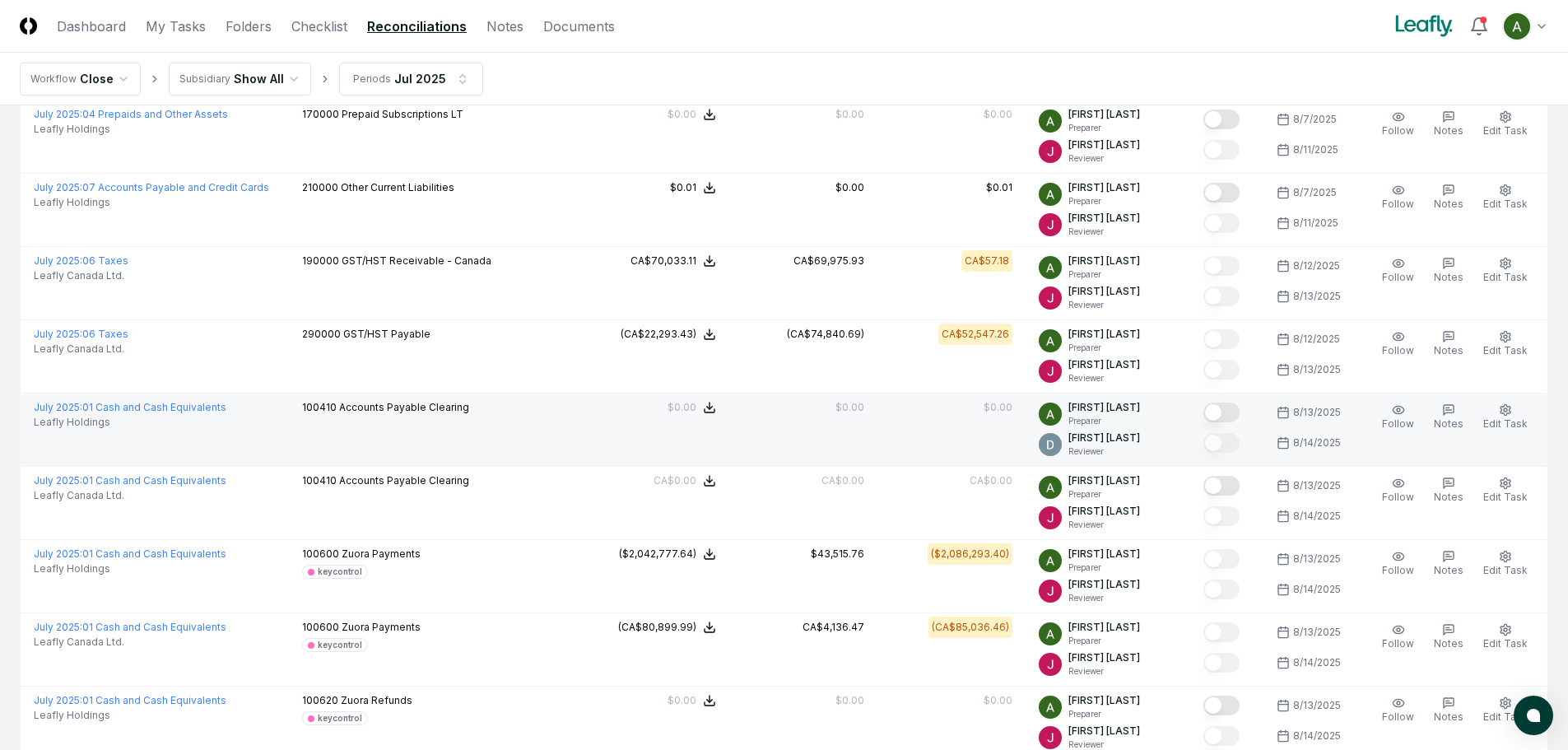 click at bounding box center (1221, 412) 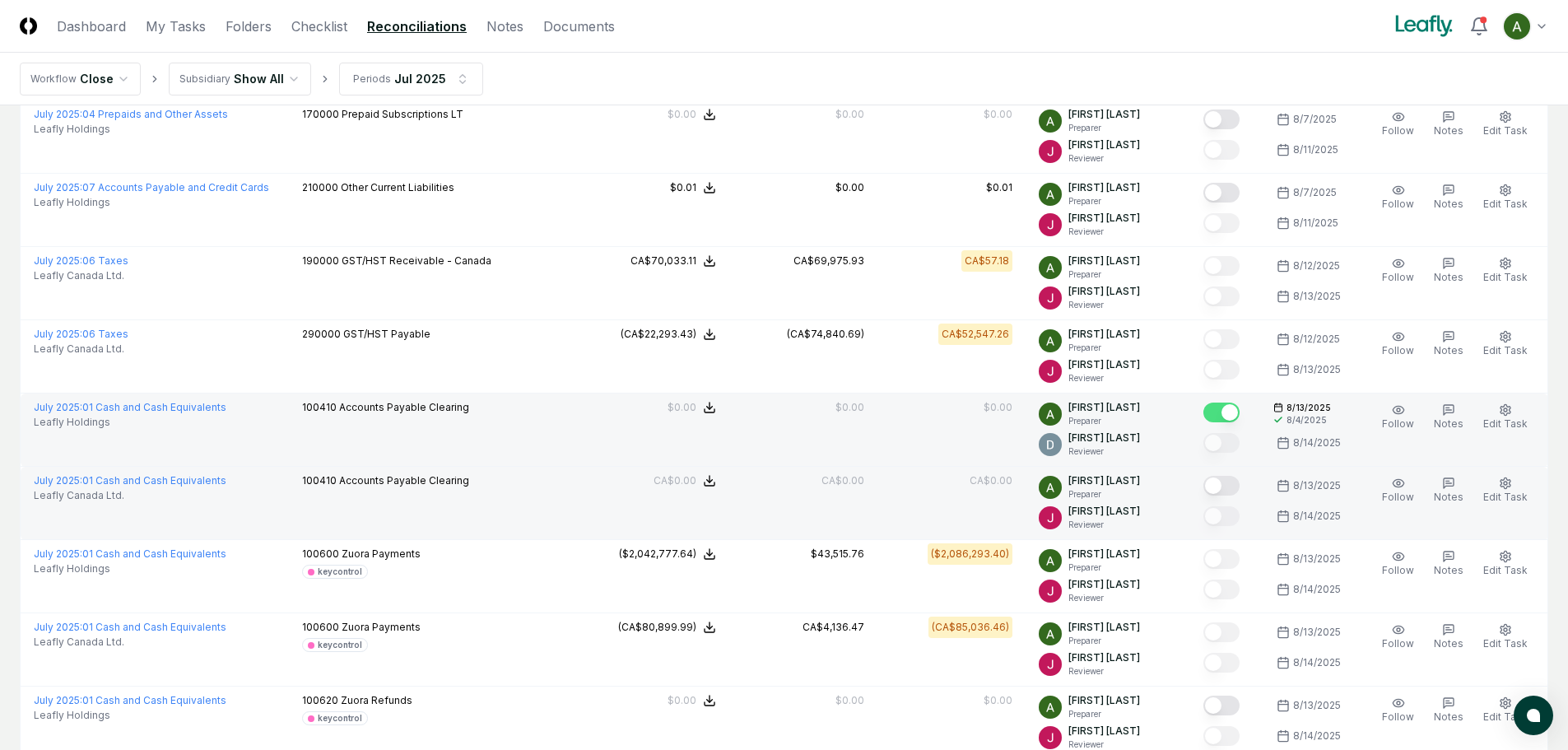 click at bounding box center [1221, 486] 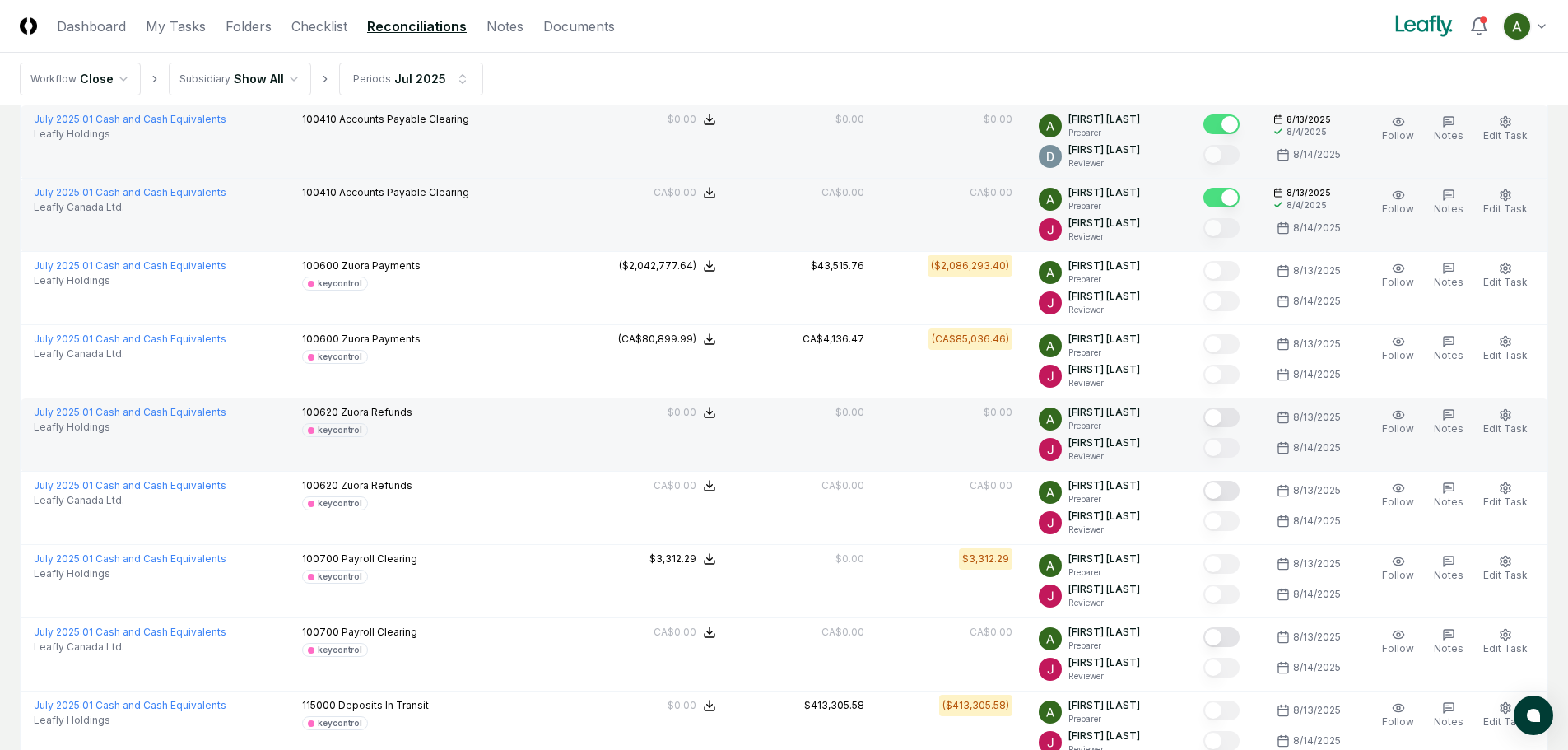 scroll, scrollTop: 823, scrollLeft: 0, axis: vertical 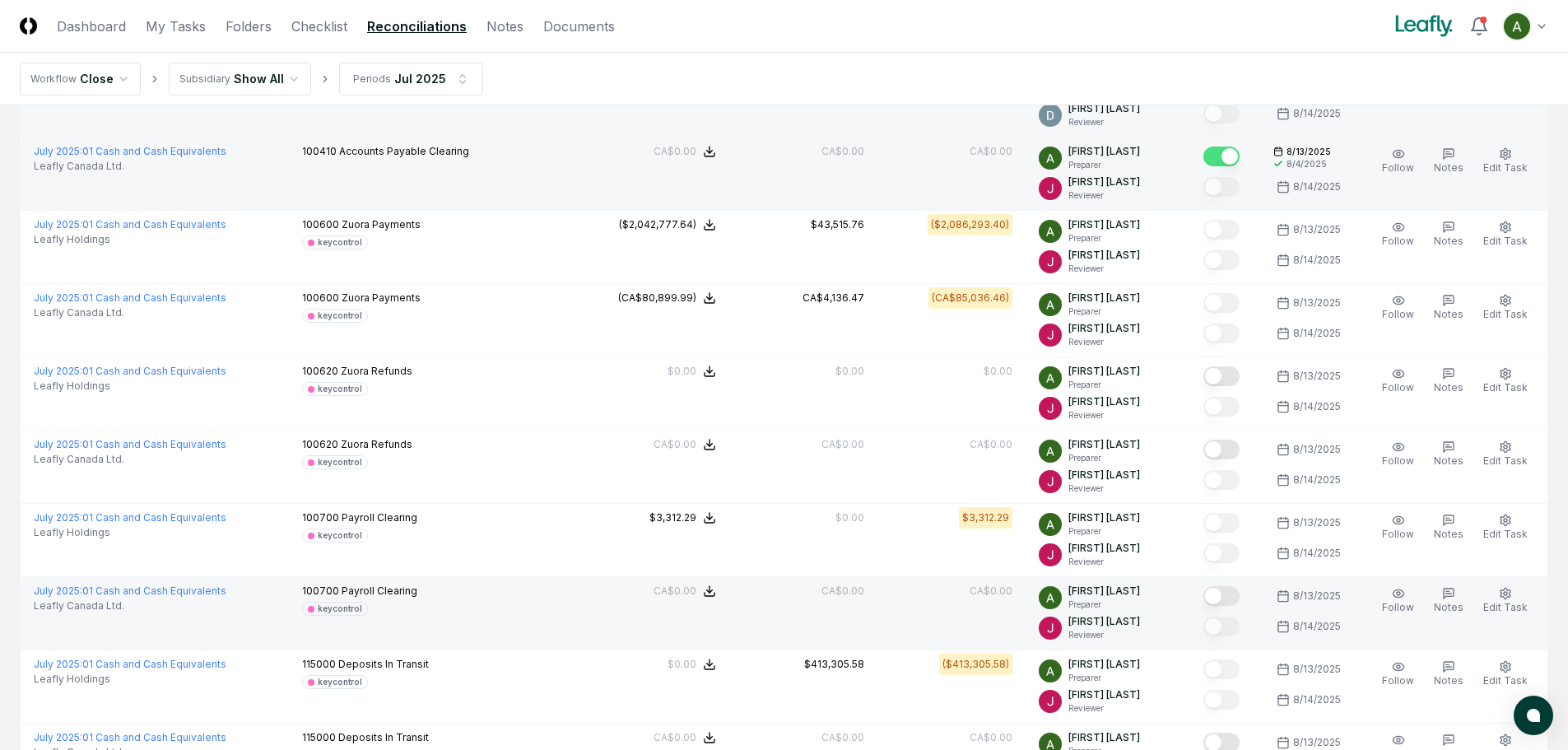 click at bounding box center (1221, 596) 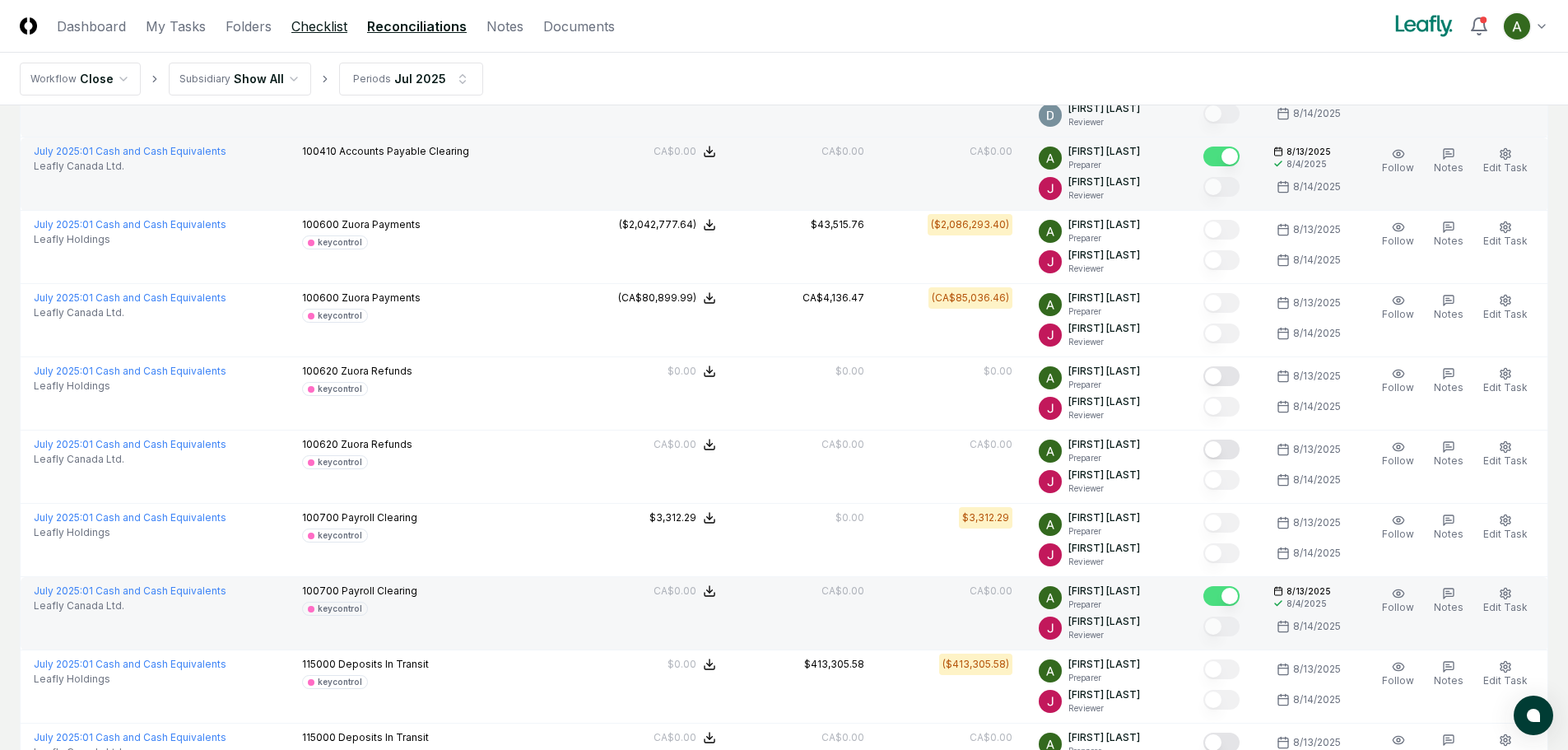 click on "Checklist" at bounding box center [319, 26] 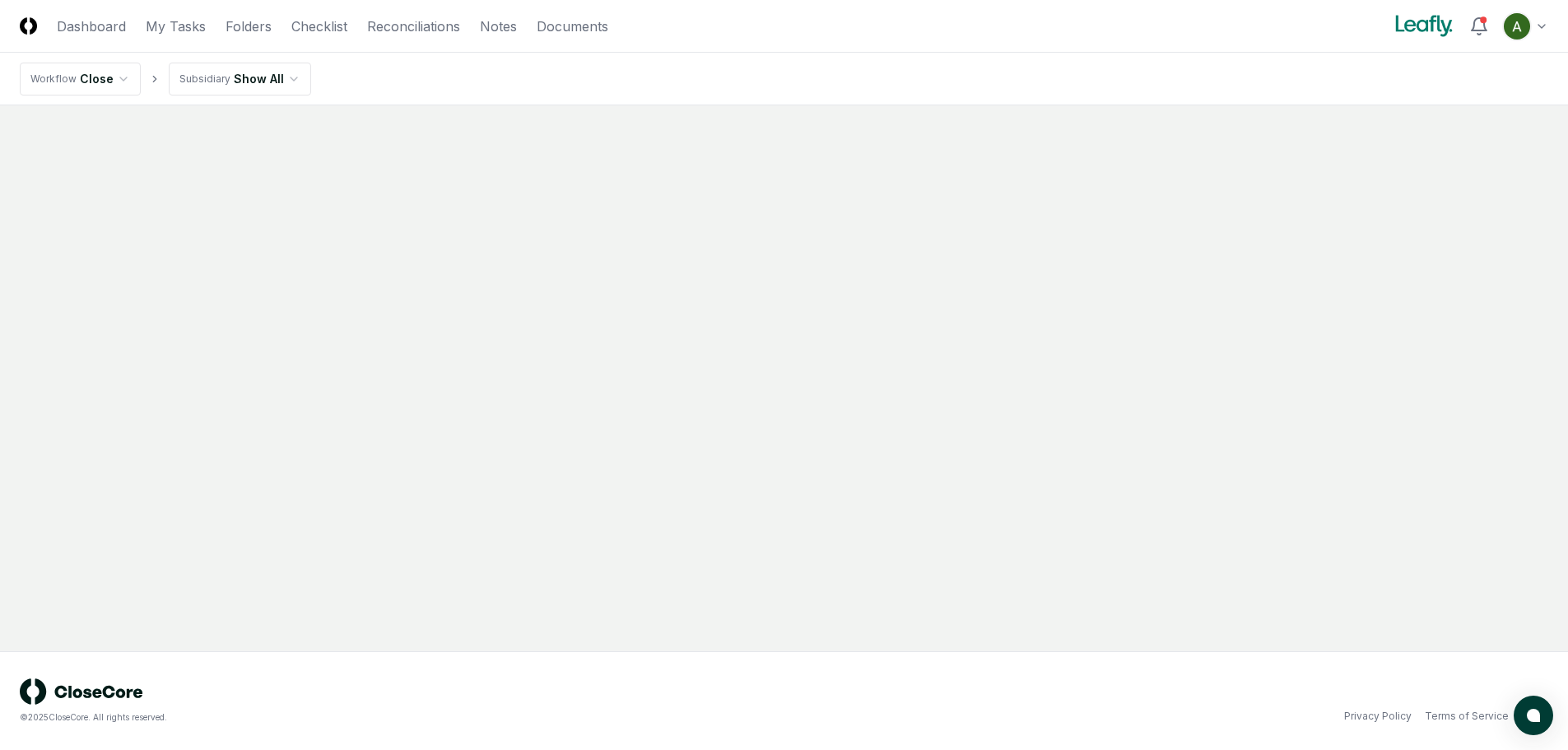 scroll, scrollTop: 0, scrollLeft: 0, axis: both 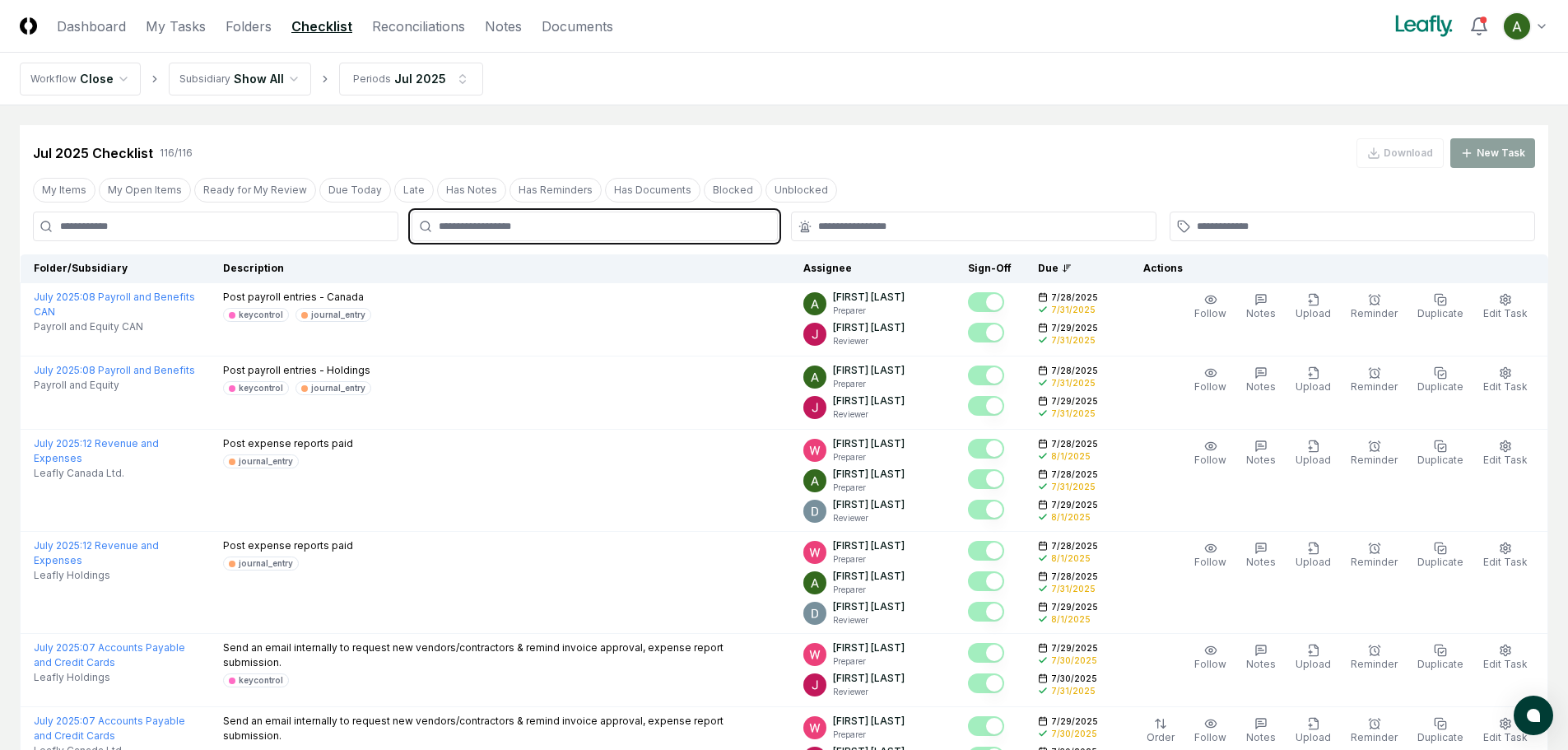 click at bounding box center [603, 226] 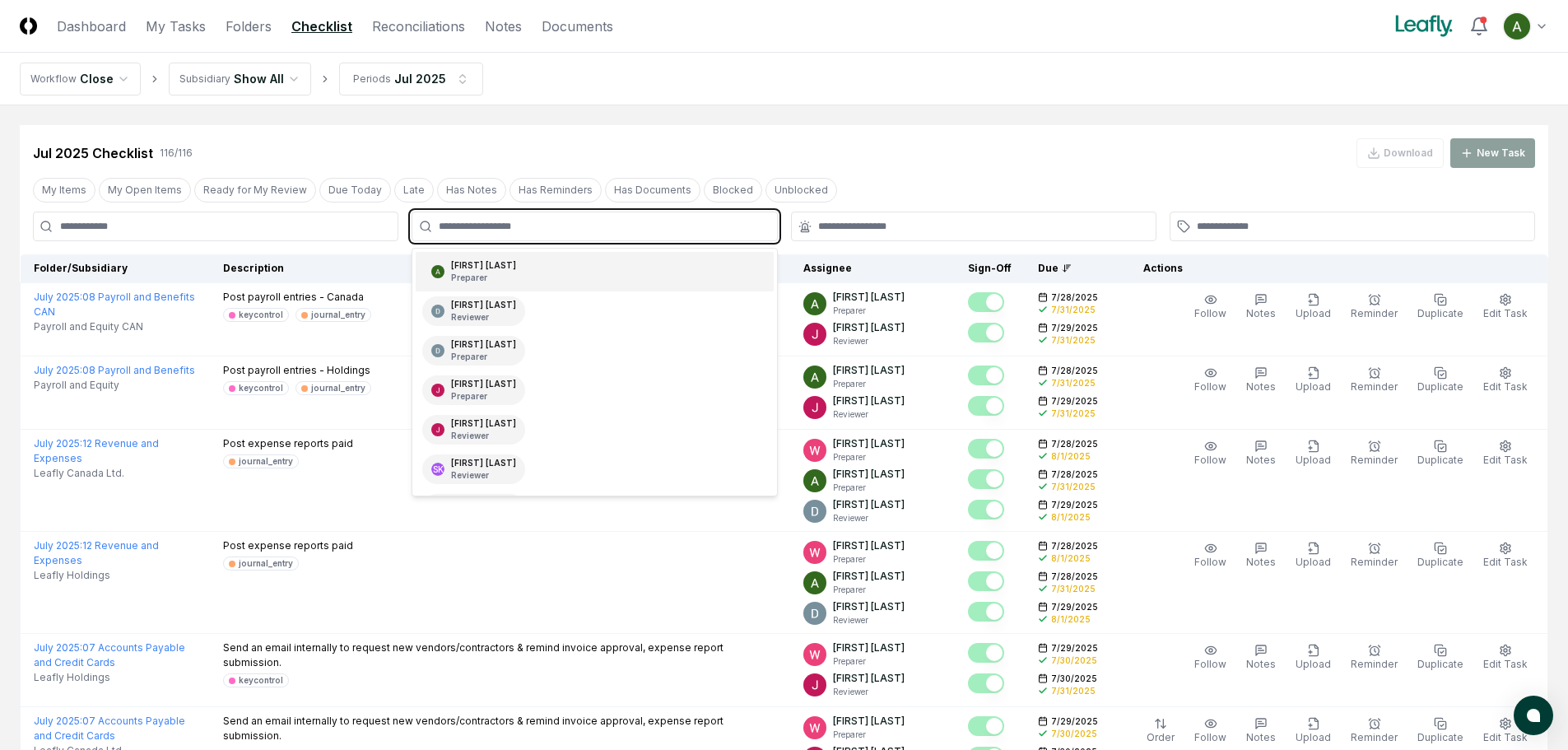 click on "Annie Khederlarian Preparer" at bounding box center [473, 272] 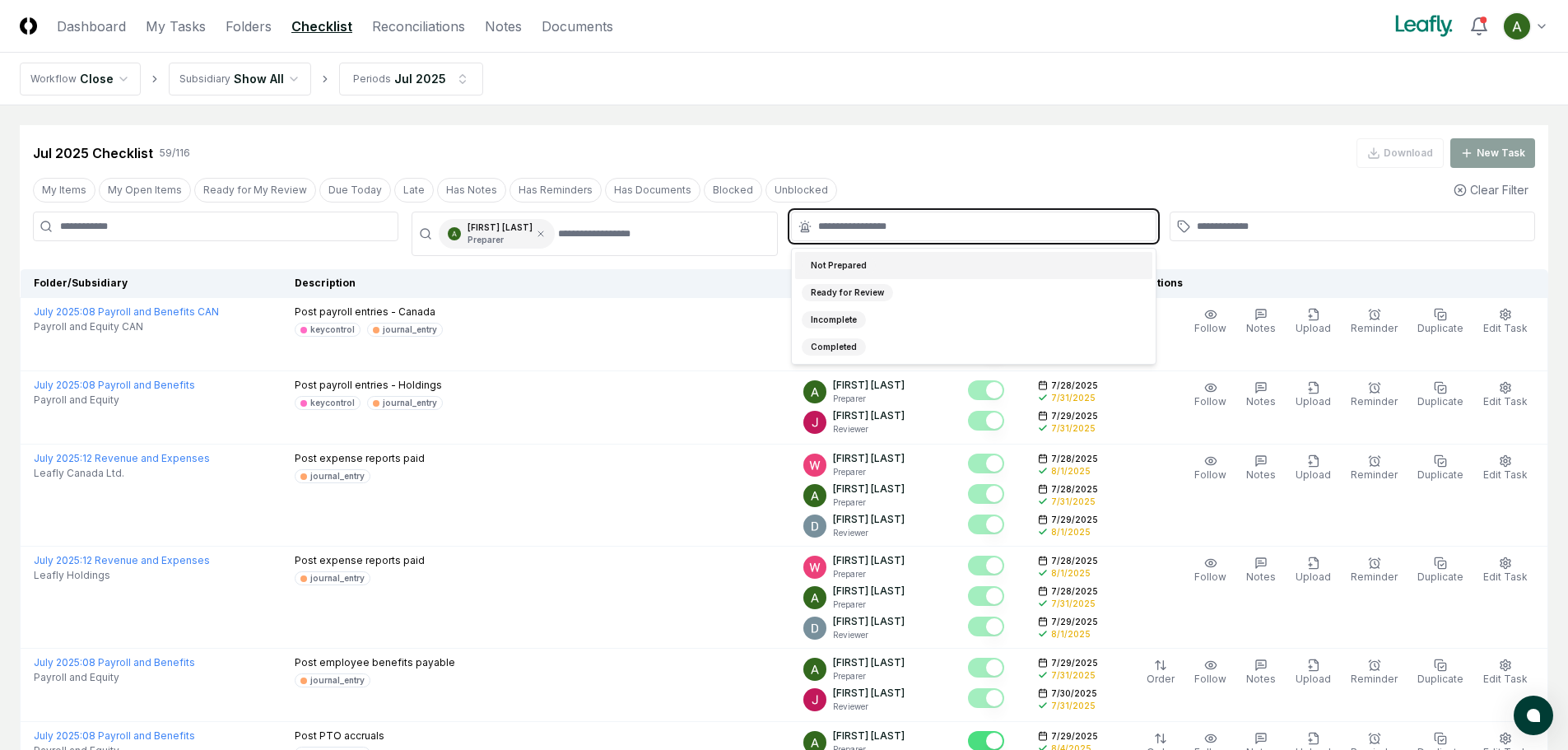 click at bounding box center (982, 226) 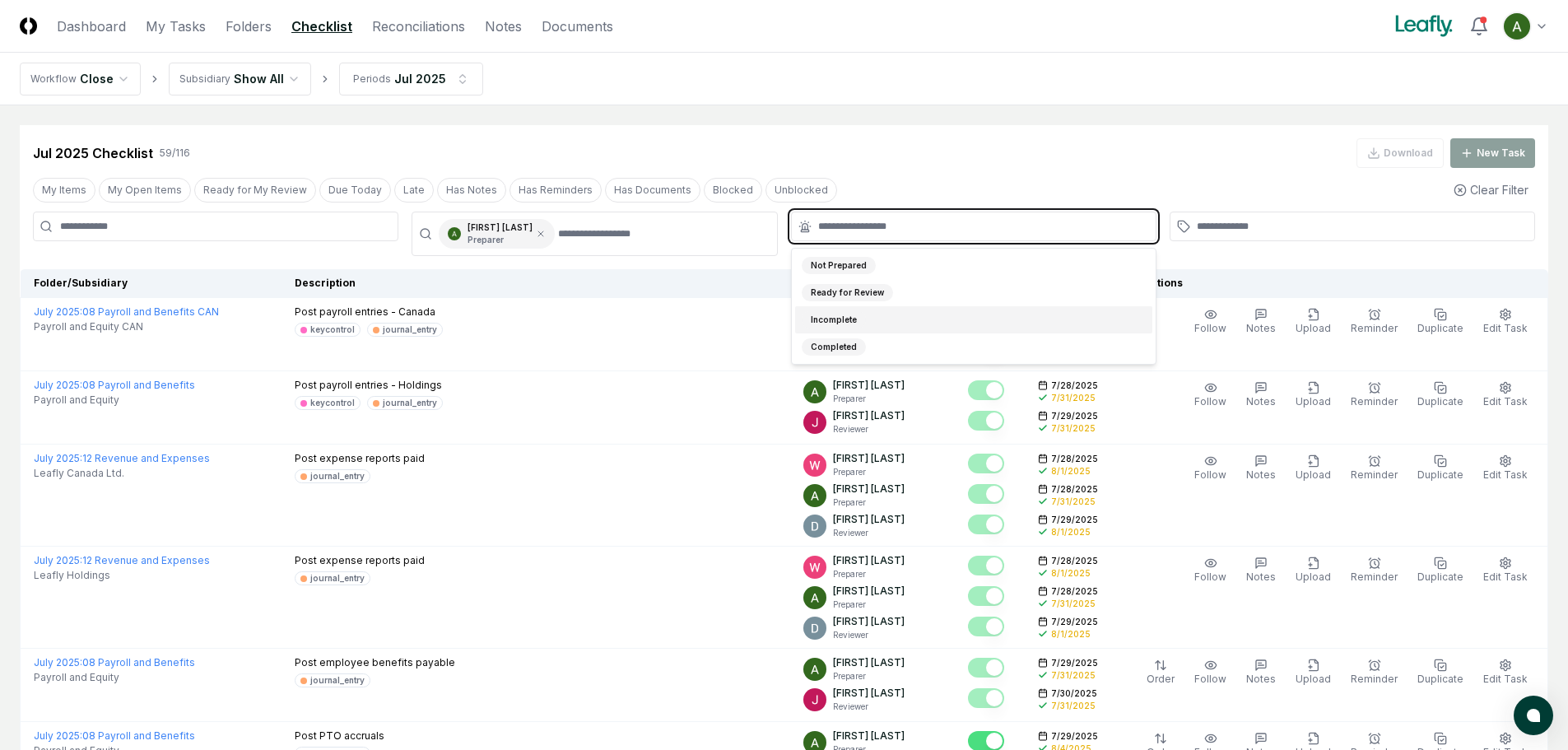 click on "Incomplete" at bounding box center [974, 319] 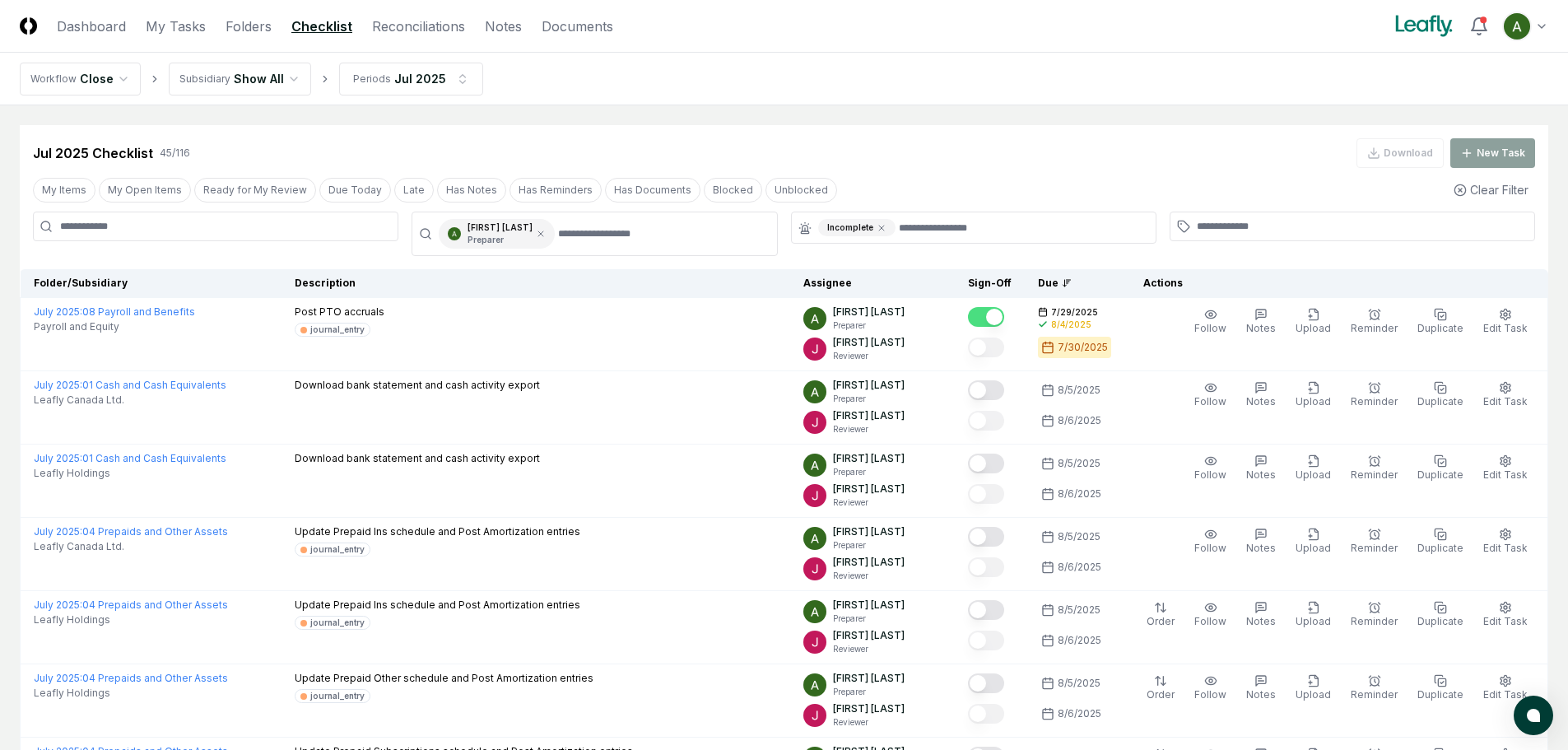 click on "My Items My Open Items Ready for My Review Due Today Late Has Notes Has Reminders Has Documents Blocked Unblocked Clear Filter" at bounding box center [784, 189] 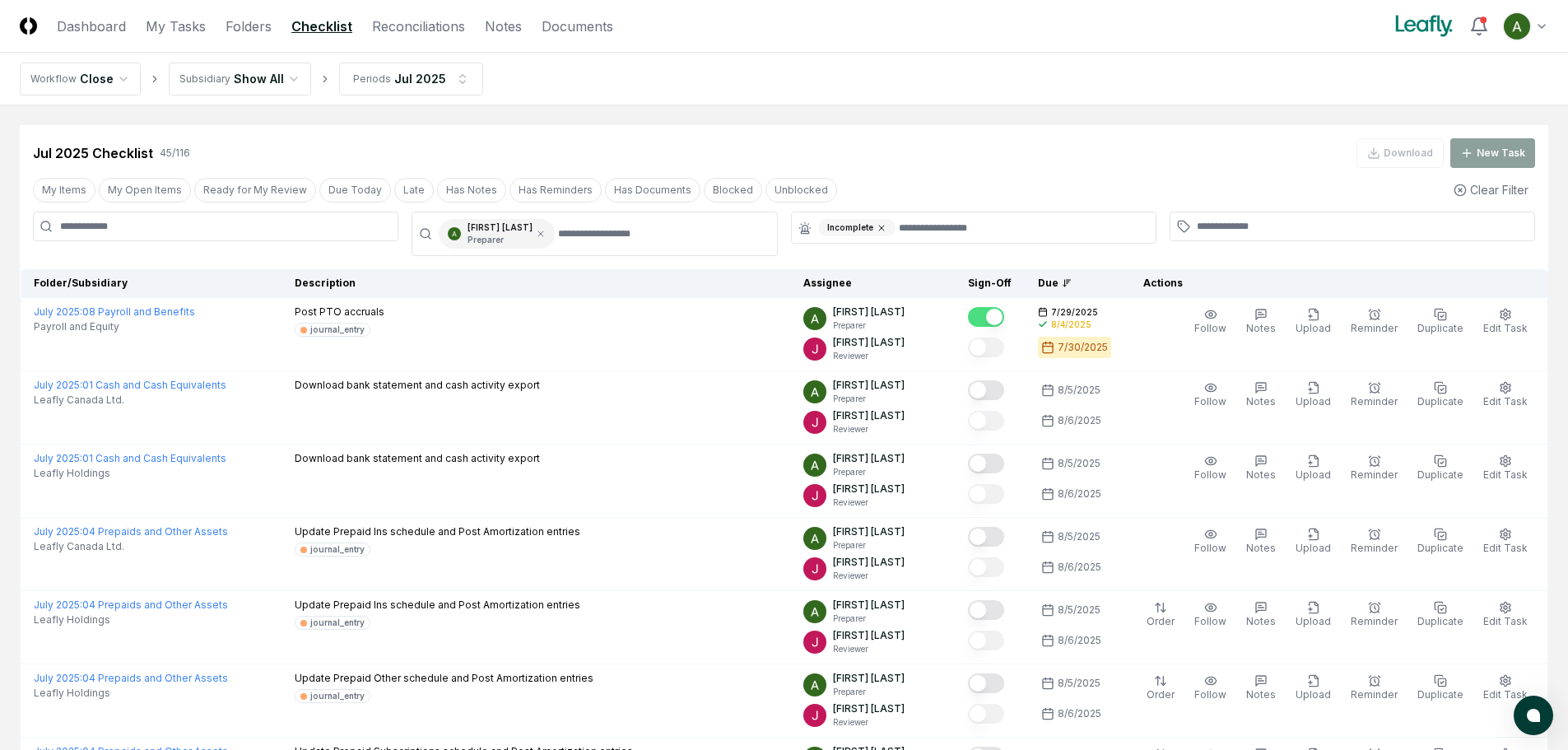 click 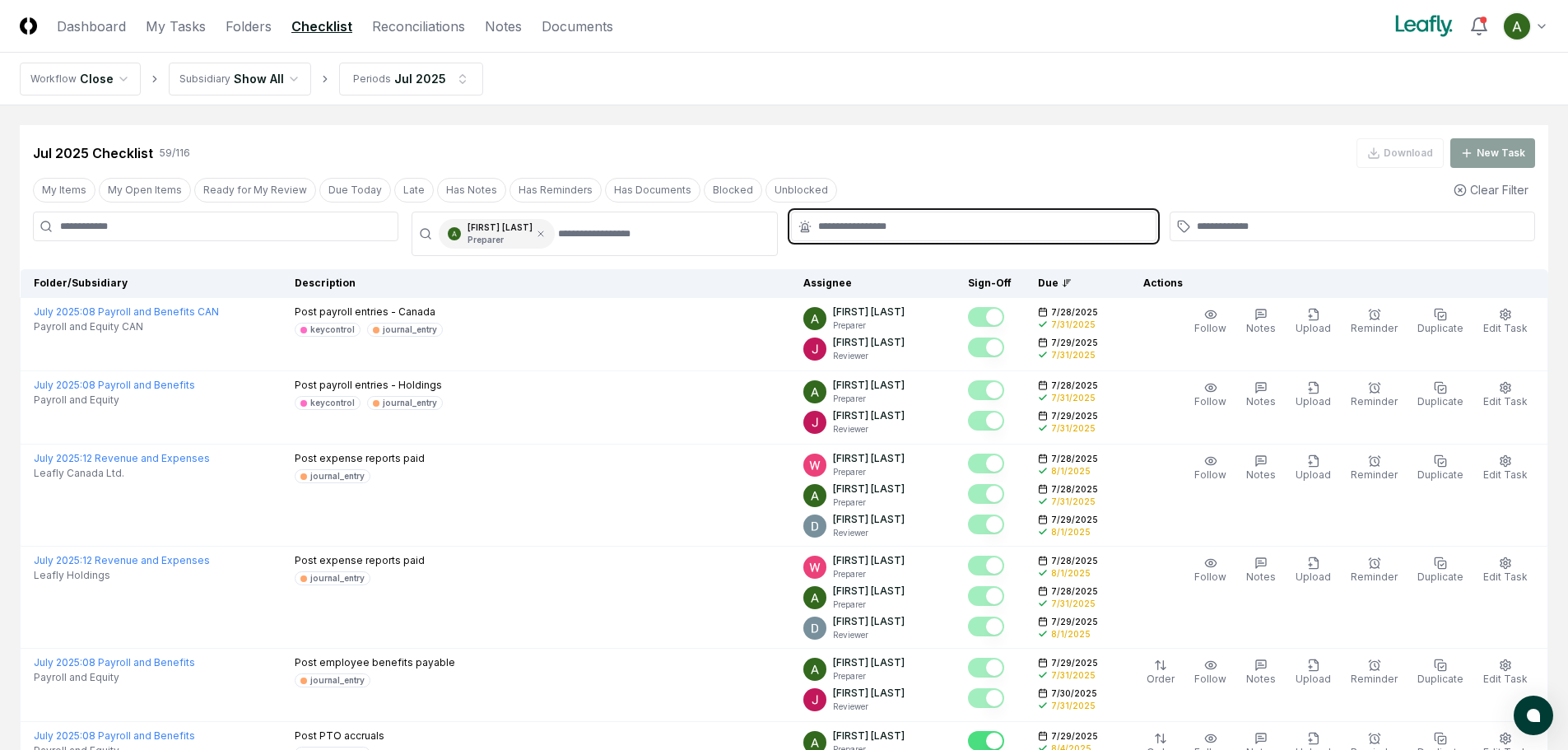 click at bounding box center [982, 226] 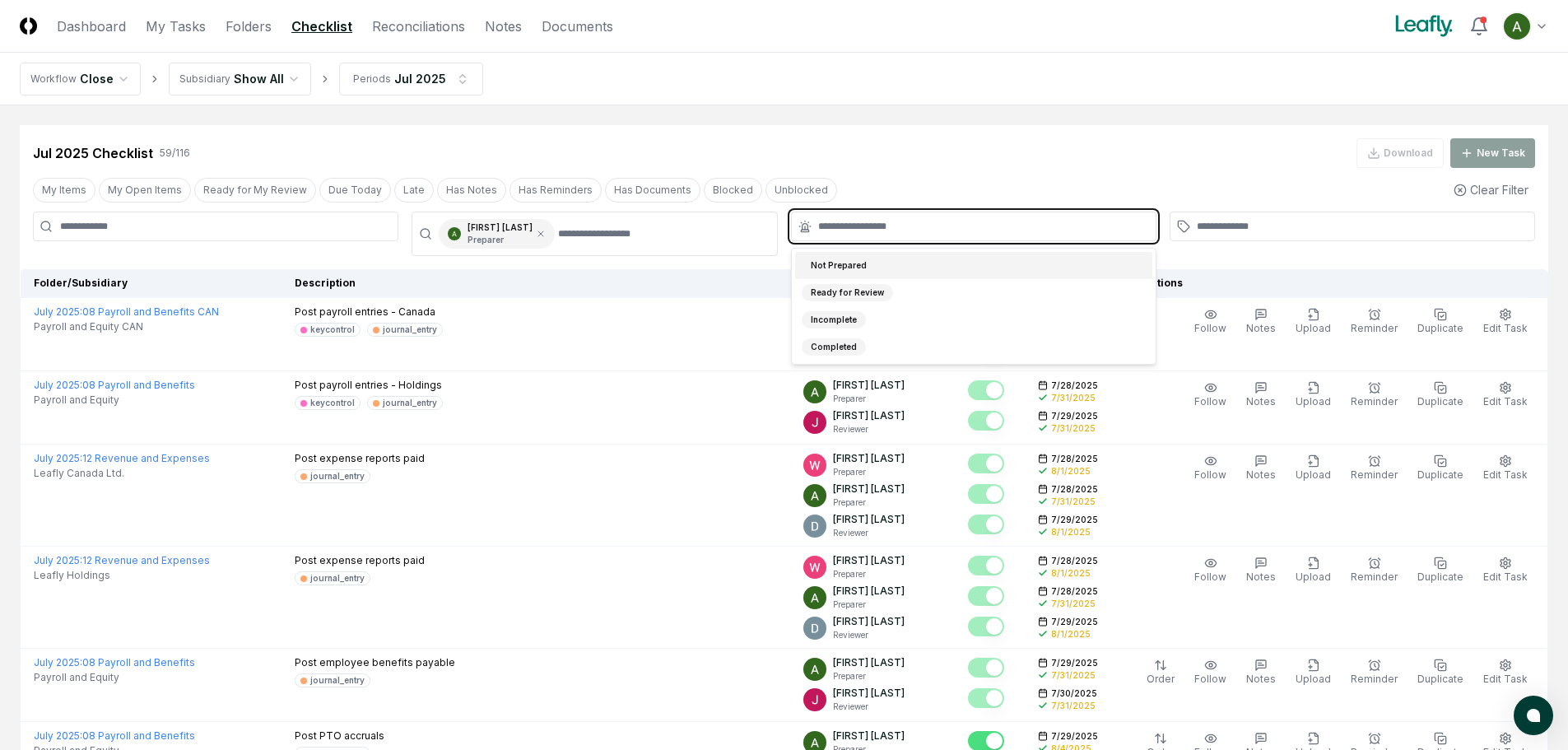 click on "Not Prepared" at bounding box center [974, 265] 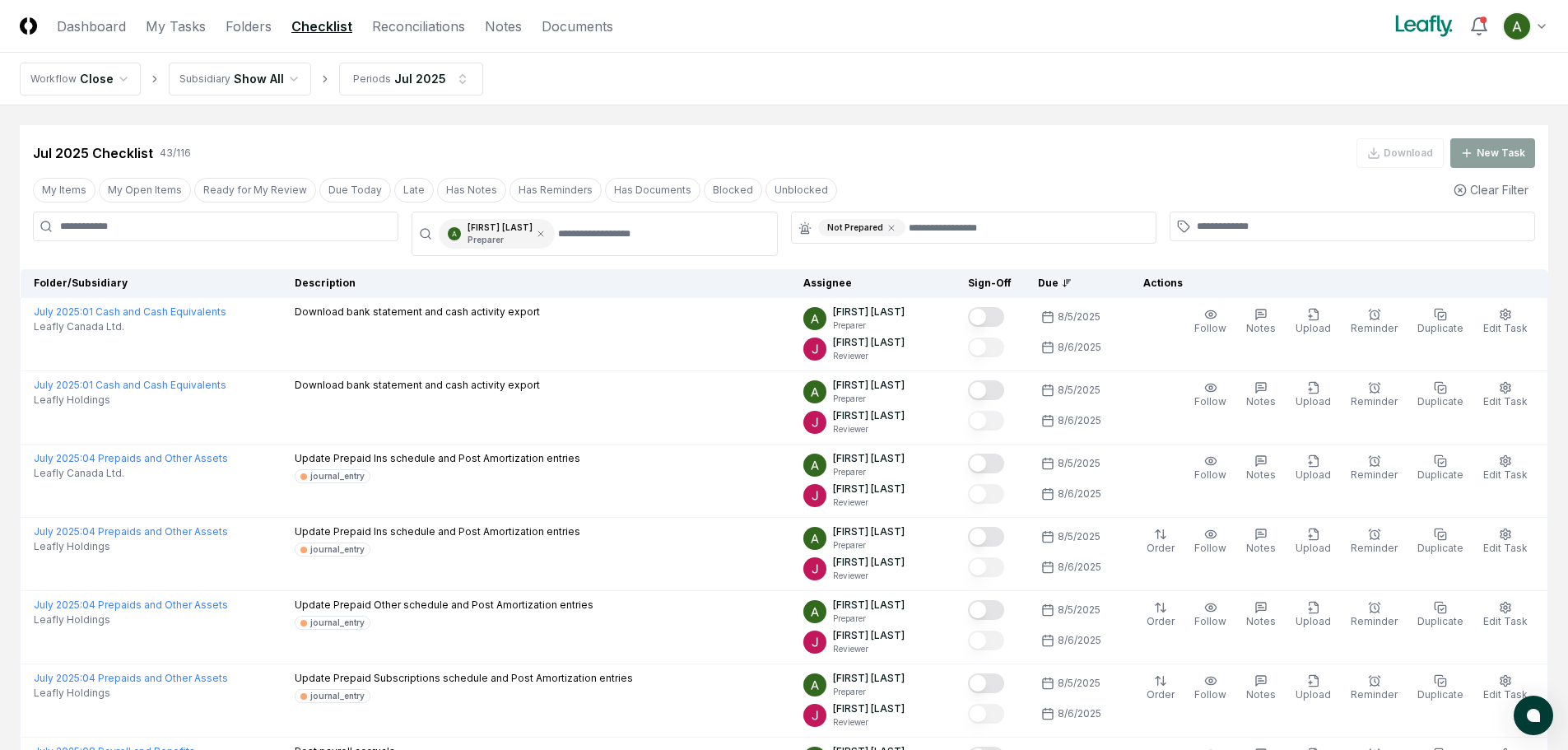 click on "Jul 2025 Checklist 43 / 116 Download New   Task" at bounding box center (784, 153) 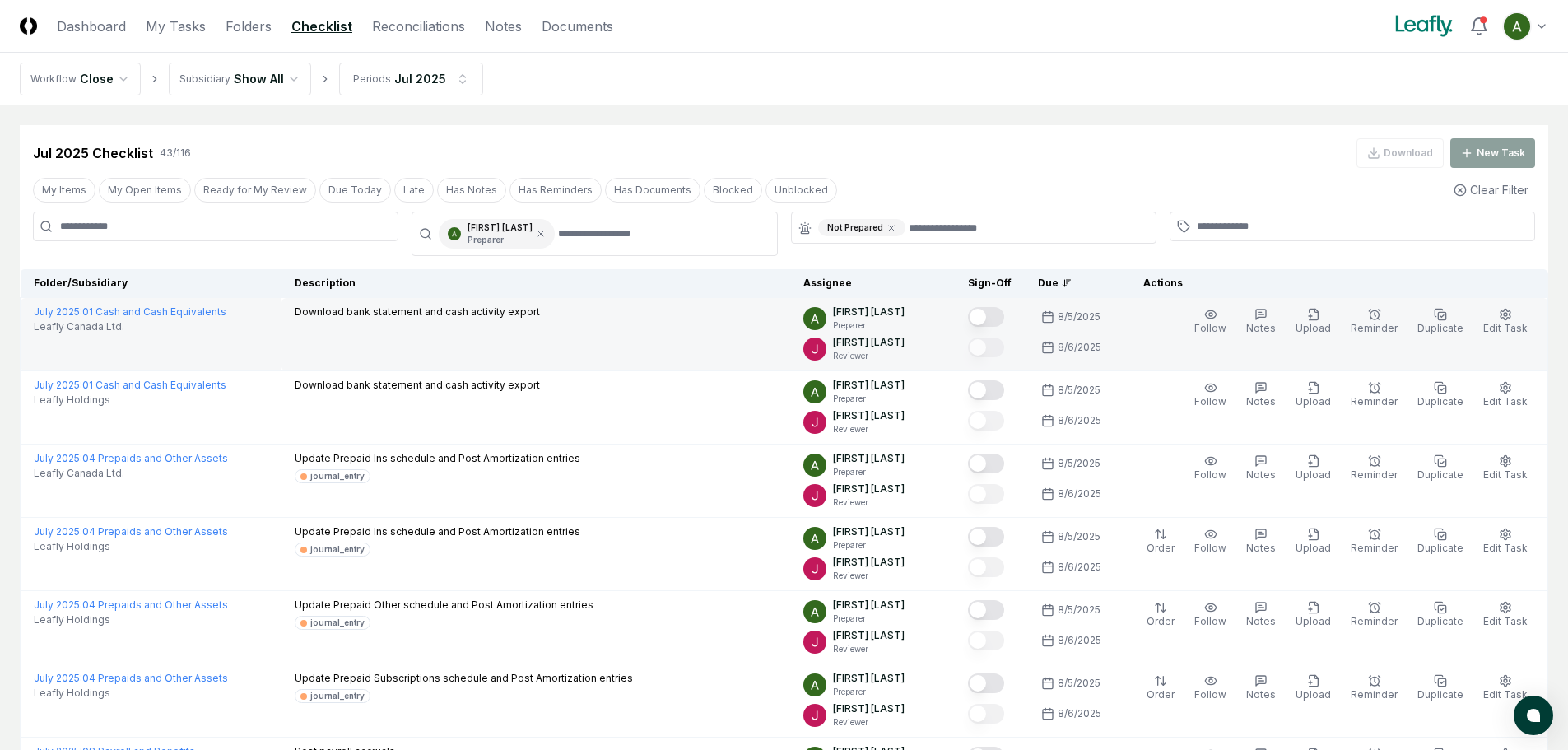 click at bounding box center [986, 317] 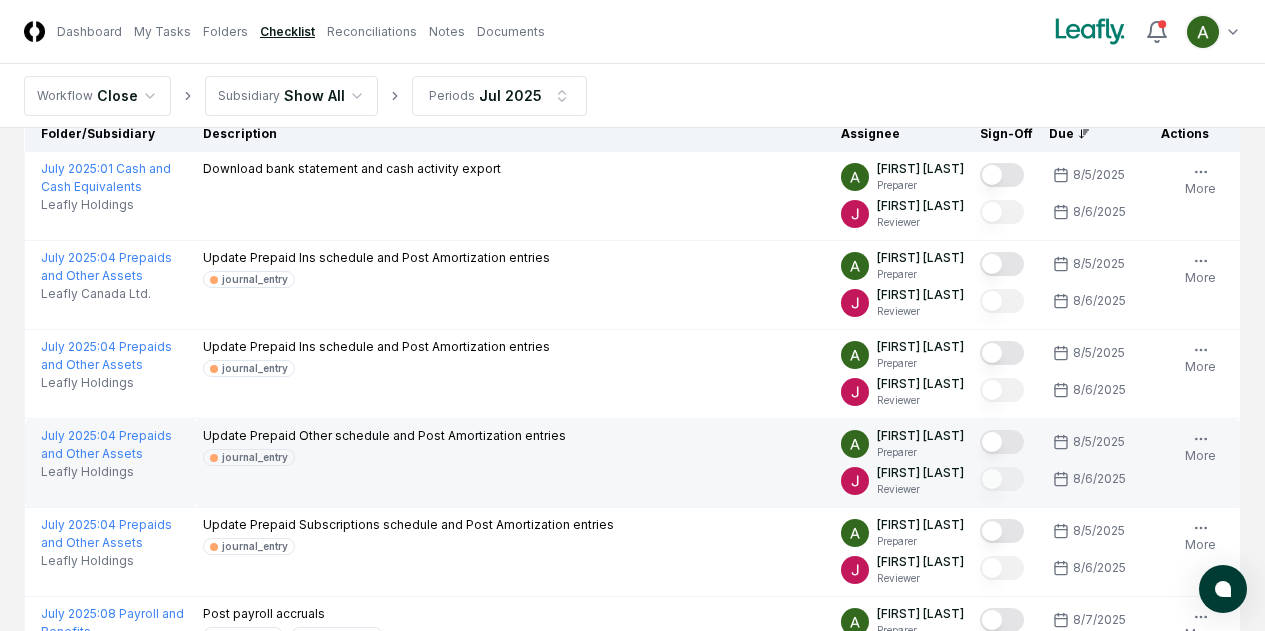 scroll, scrollTop: 0, scrollLeft: 0, axis: both 